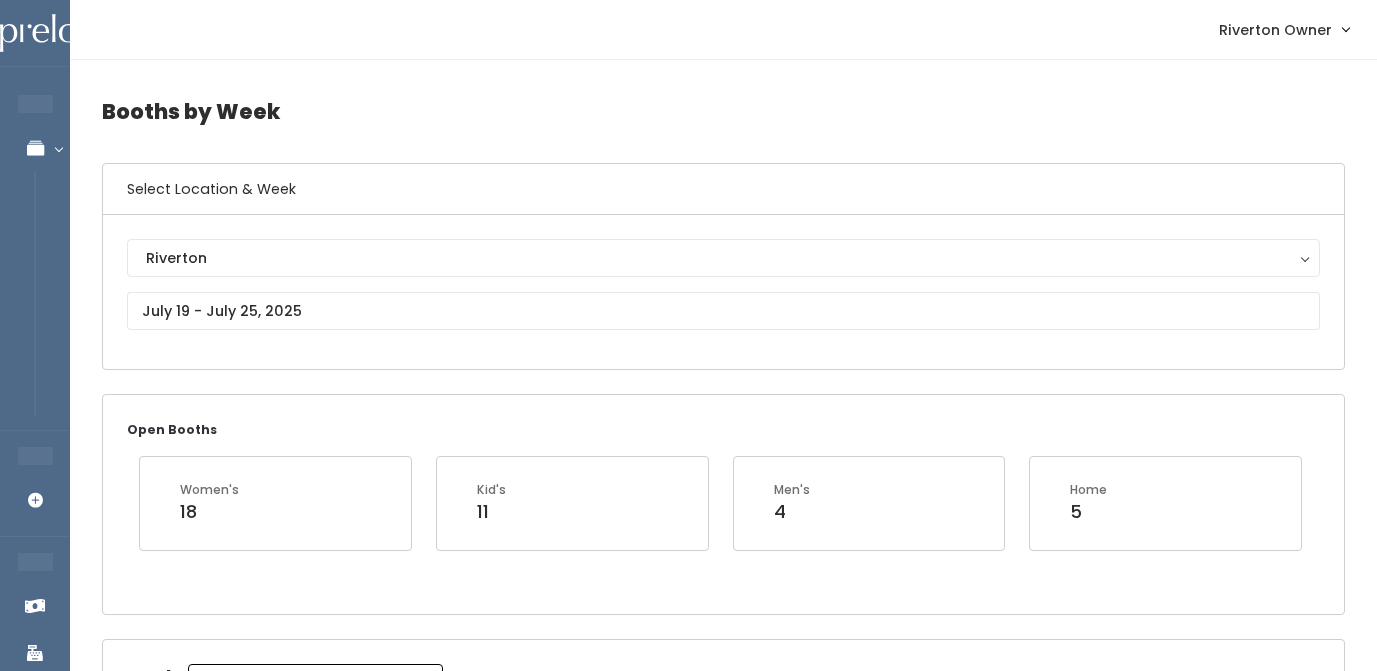 scroll, scrollTop: 193, scrollLeft: 0, axis: vertical 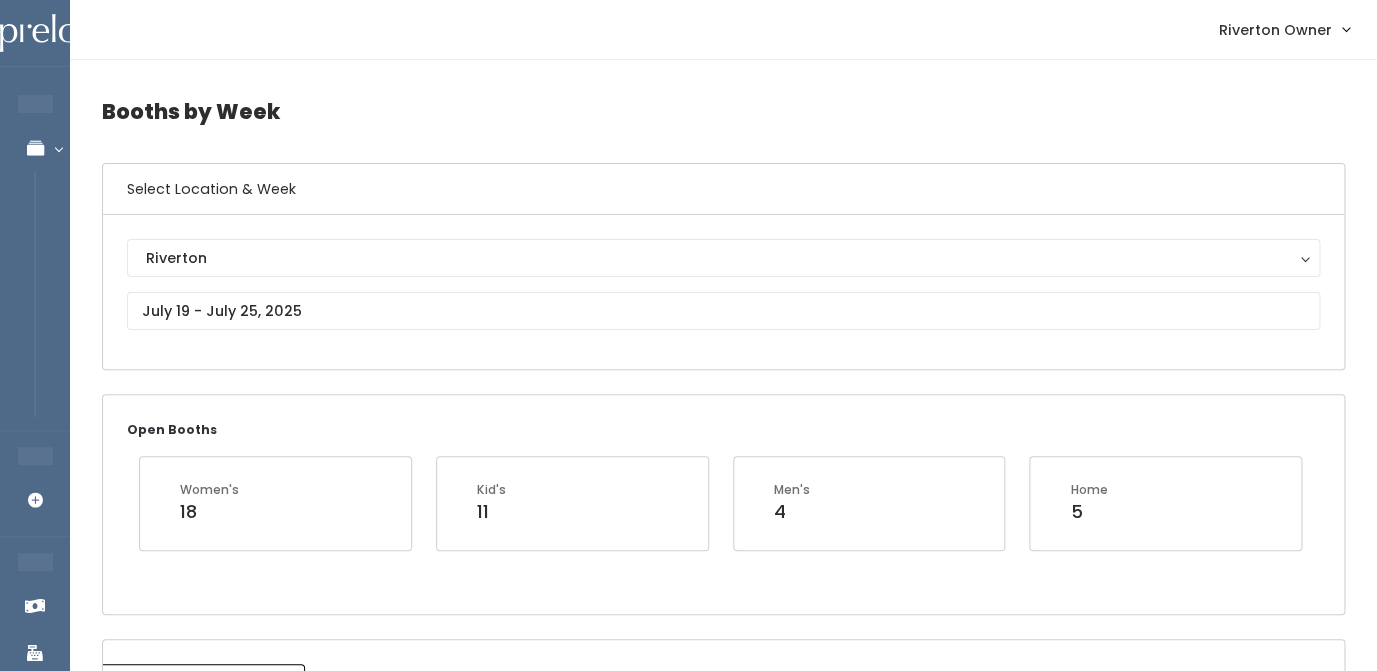 click on "Riverton Owner" at bounding box center (1275, 30) 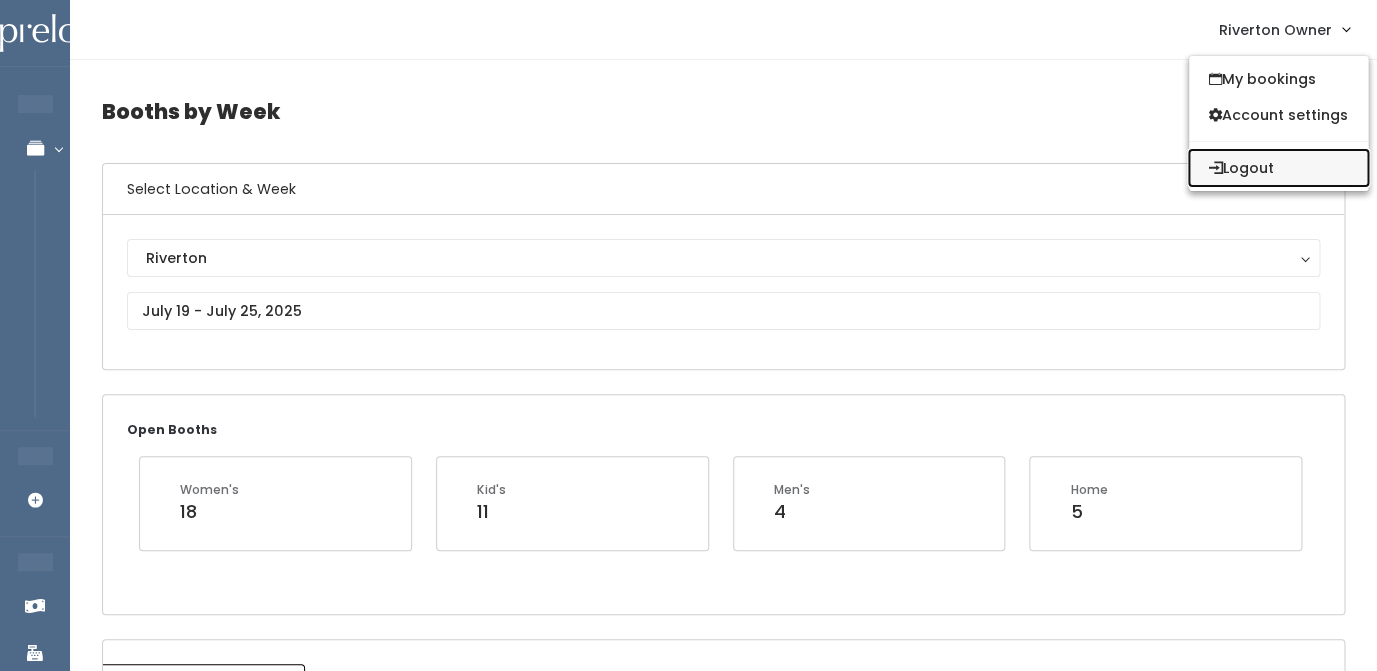 click on "Logout" at bounding box center (1278, 168) 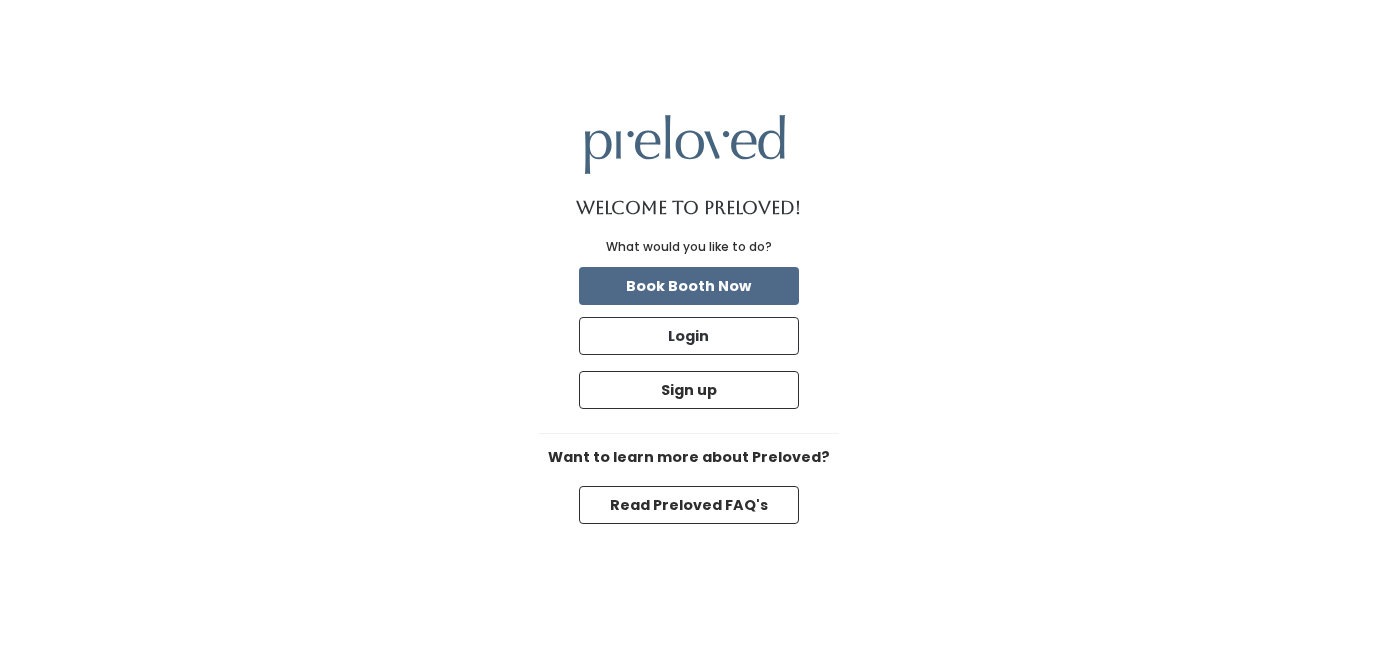 scroll, scrollTop: 0, scrollLeft: 0, axis: both 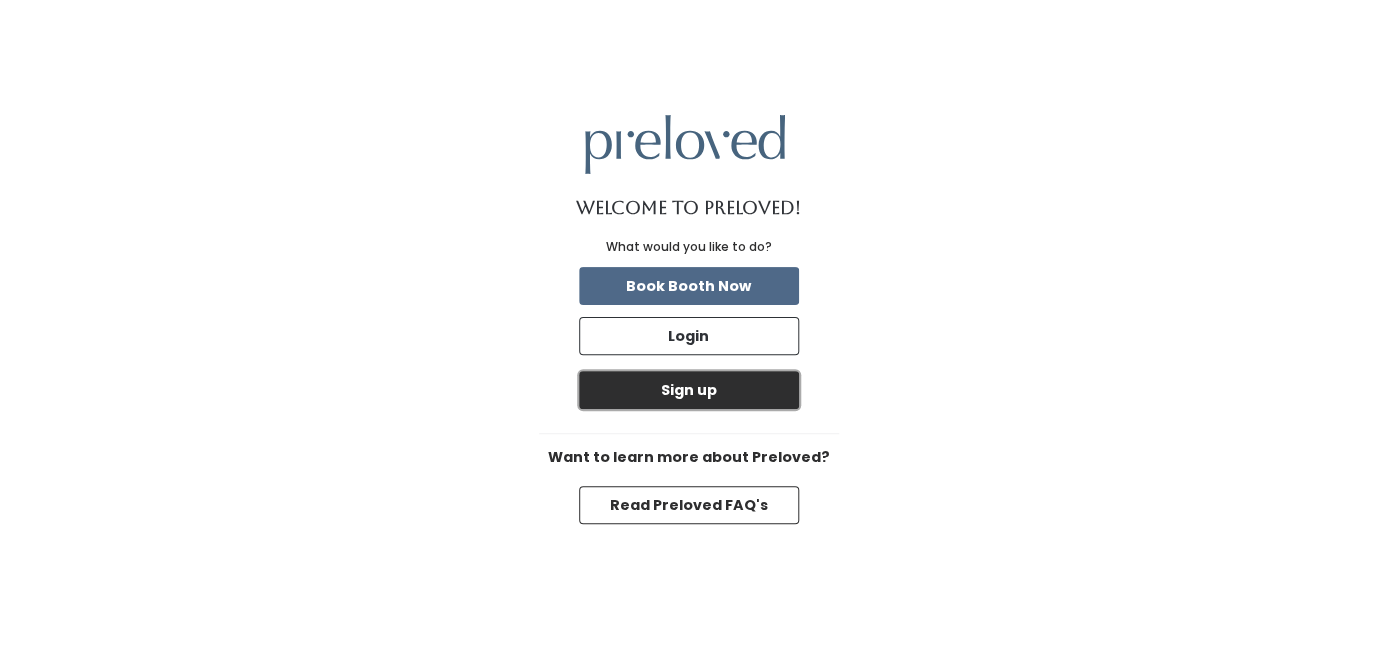 click on "Sign up" at bounding box center (689, 390) 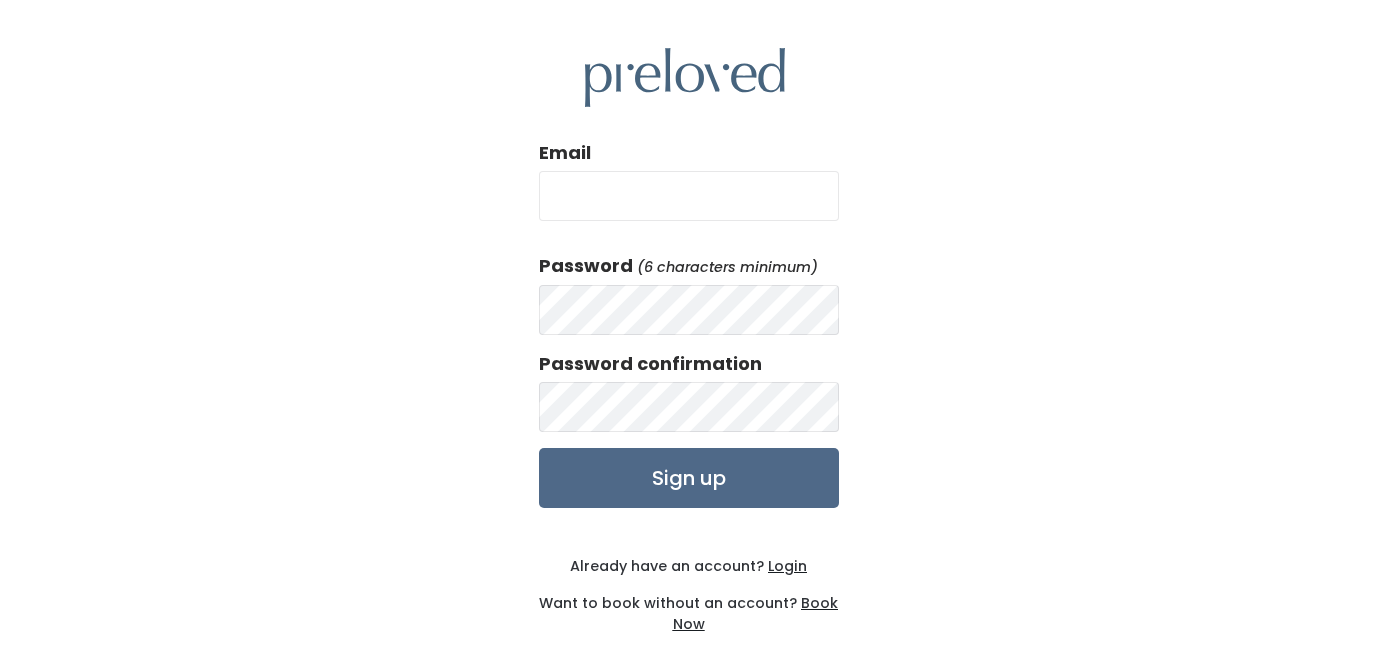 scroll, scrollTop: 0, scrollLeft: 0, axis: both 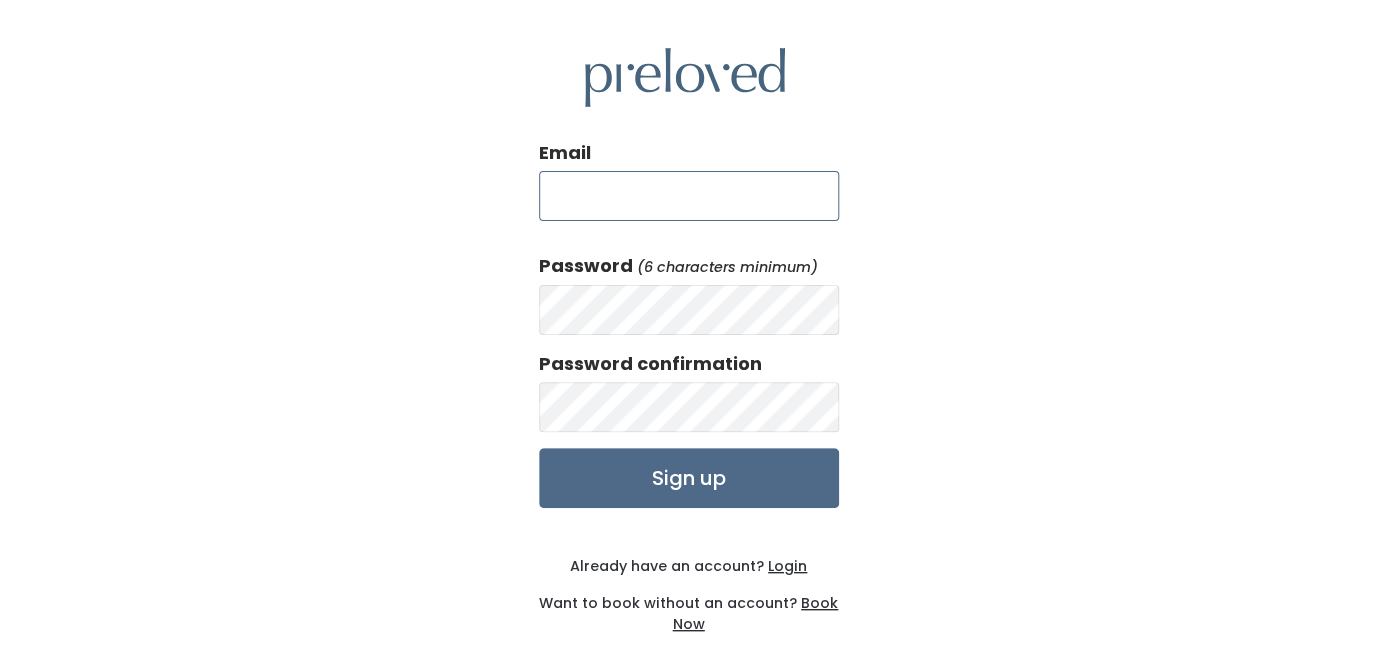click on "Email" at bounding box center (689, 196) 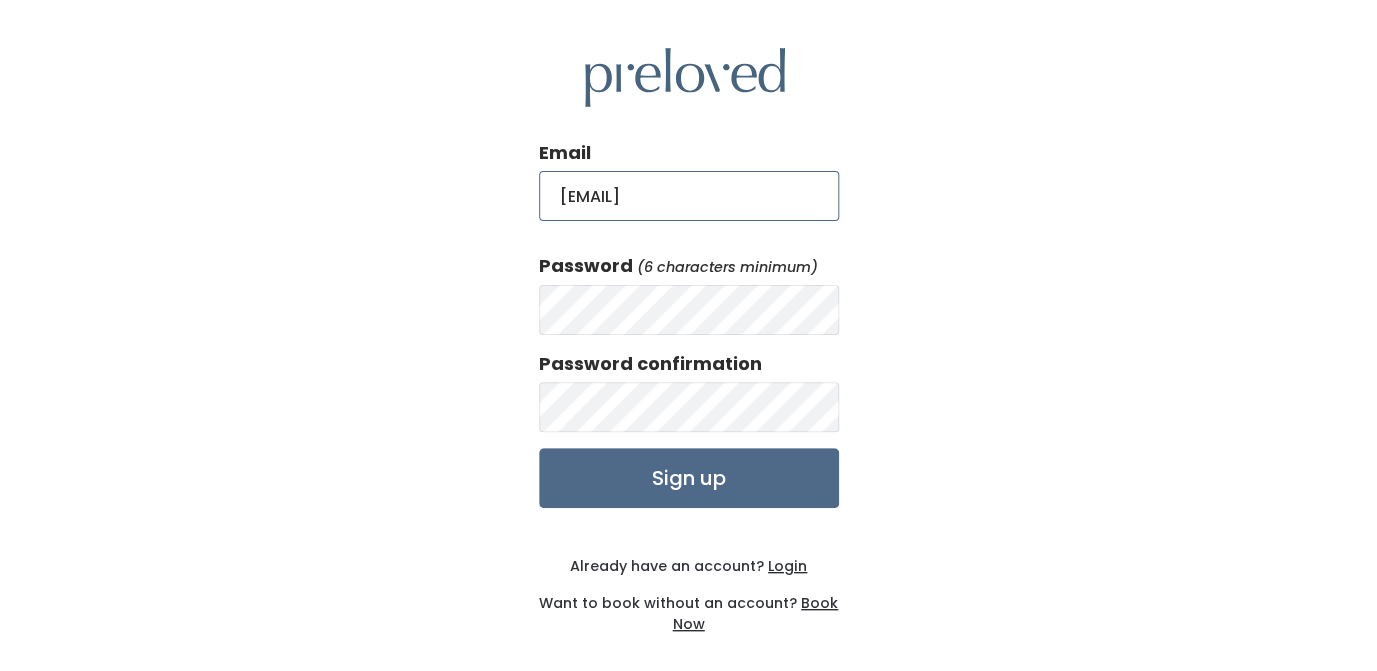 type on "maca_lili@yahoo.com" 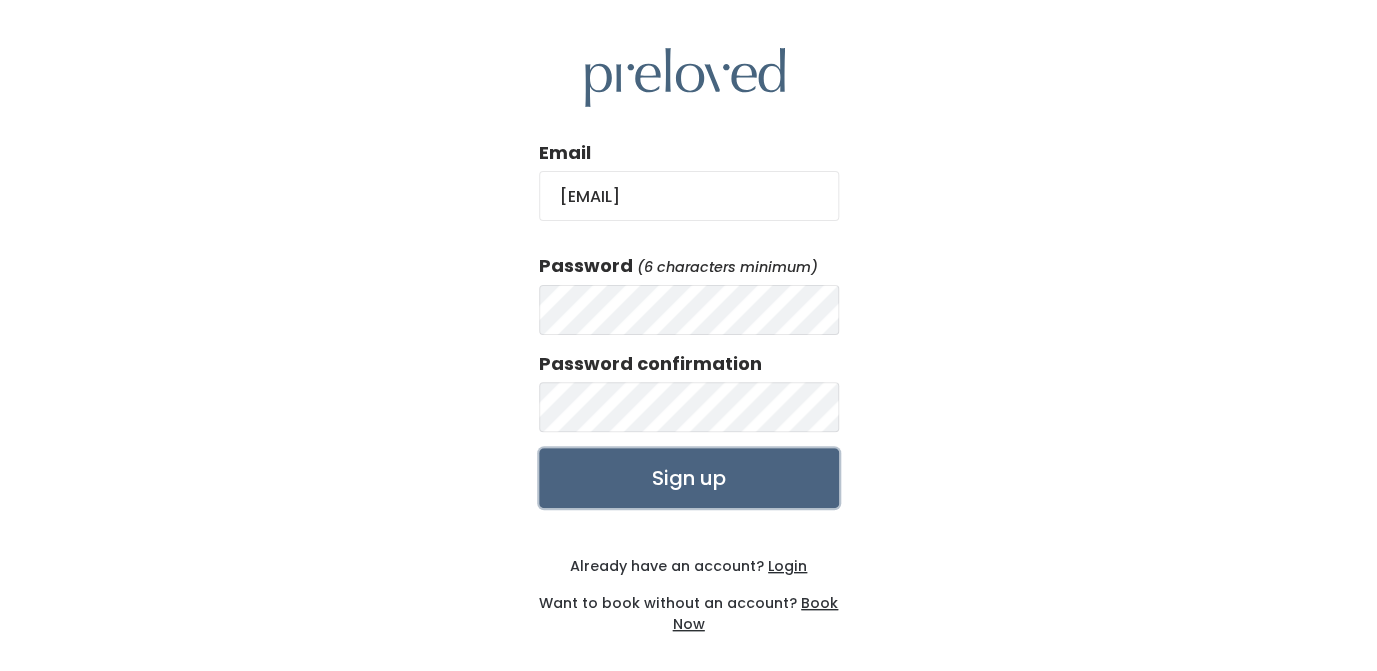 click on "Sign up" at bounding box center (689, 478) 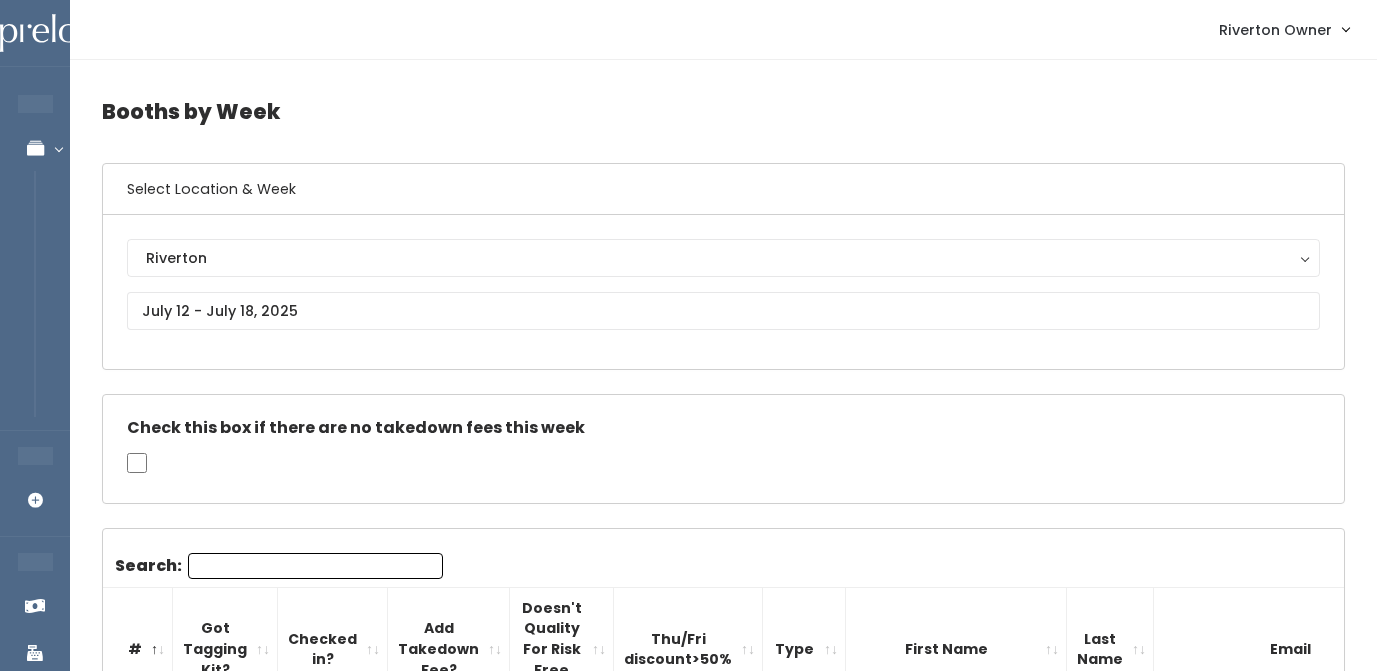 scroll, scrollTop: 392, scrollLeft: 0, axis: vertical 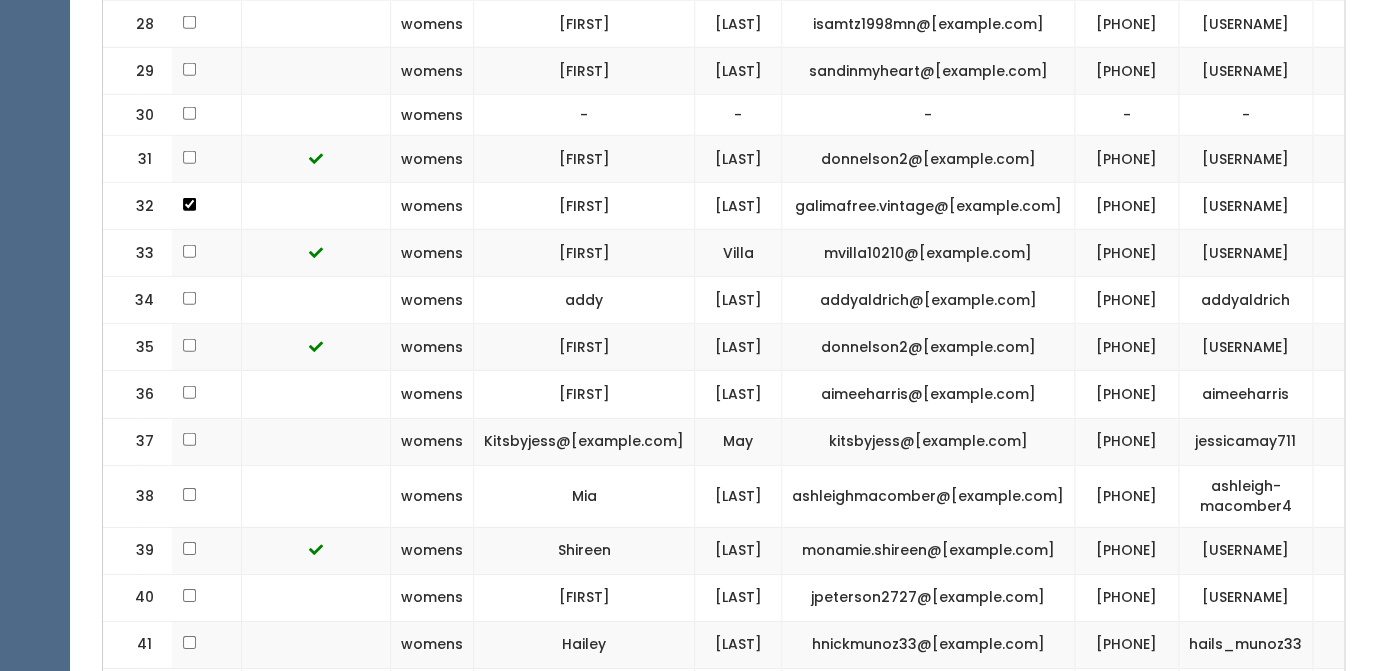 drag, startPoint x: 788, startPoint y: 227, endPoint x: 950, endPoint y: 224, distance: 162.02777 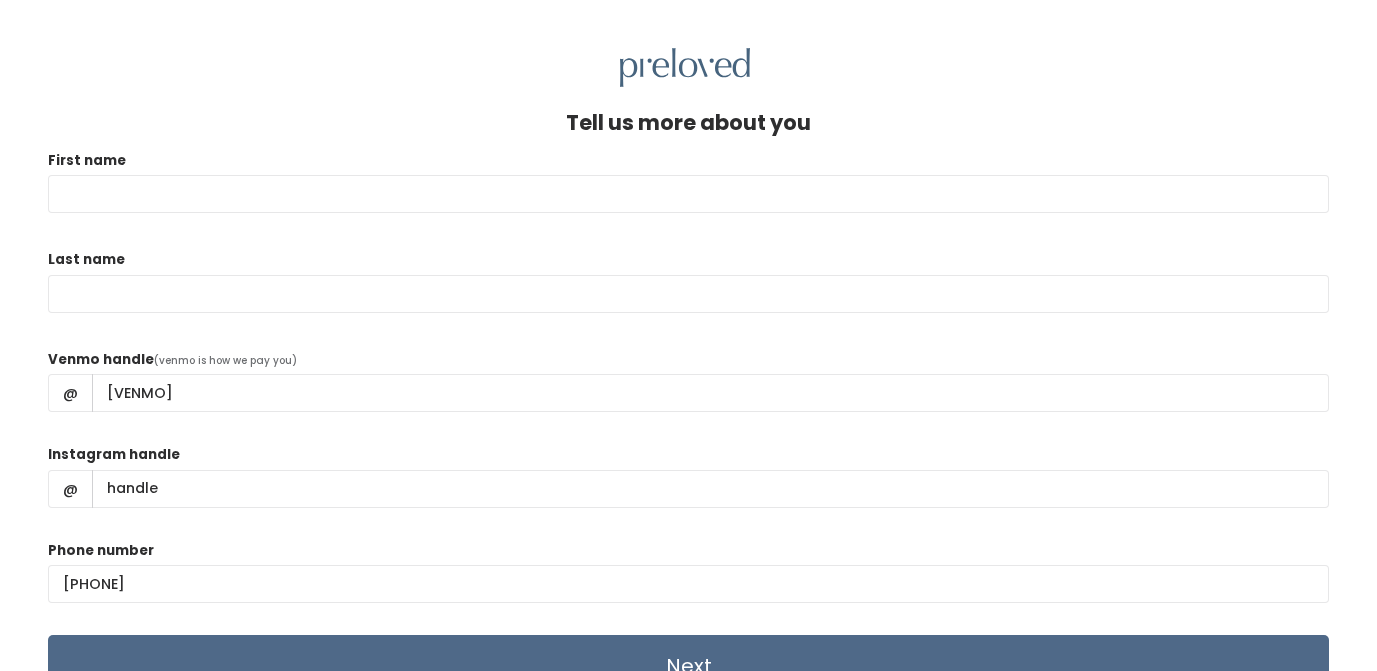 scroll, scrollTop: 0, scrollLeft: 0, axis: both 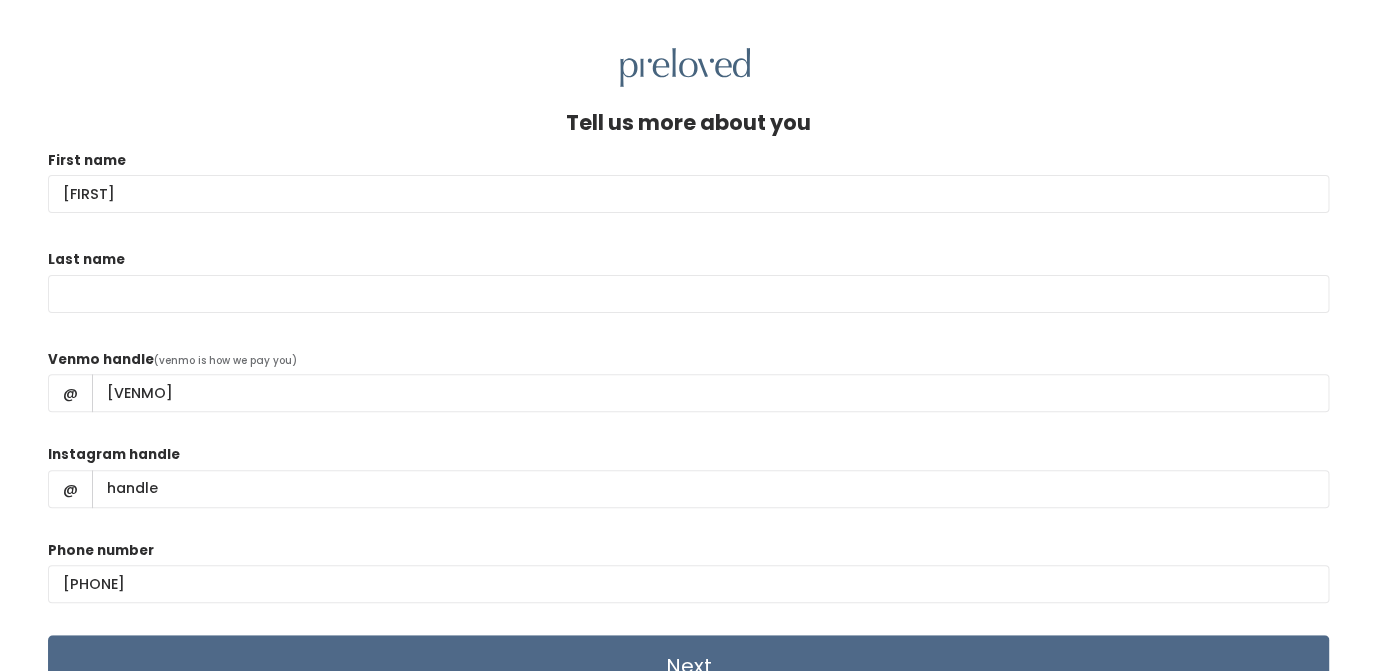 type on "[FIRST]" 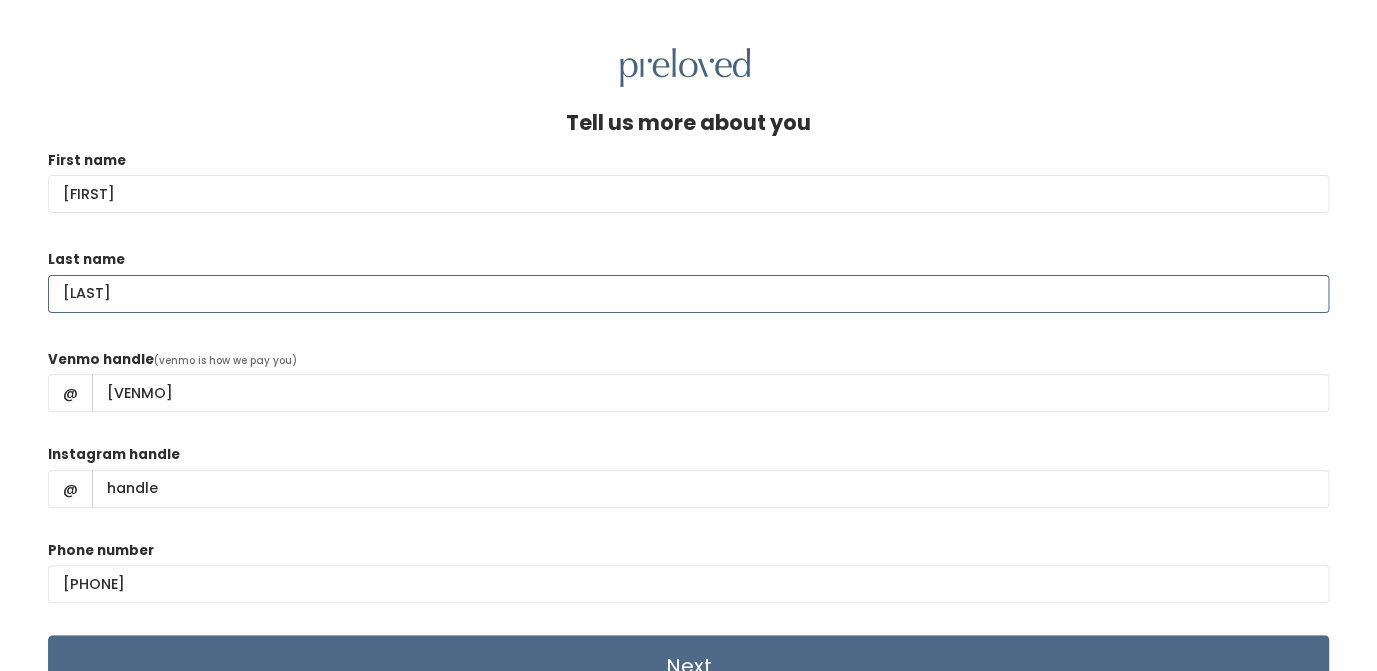 type on "Cuartas" 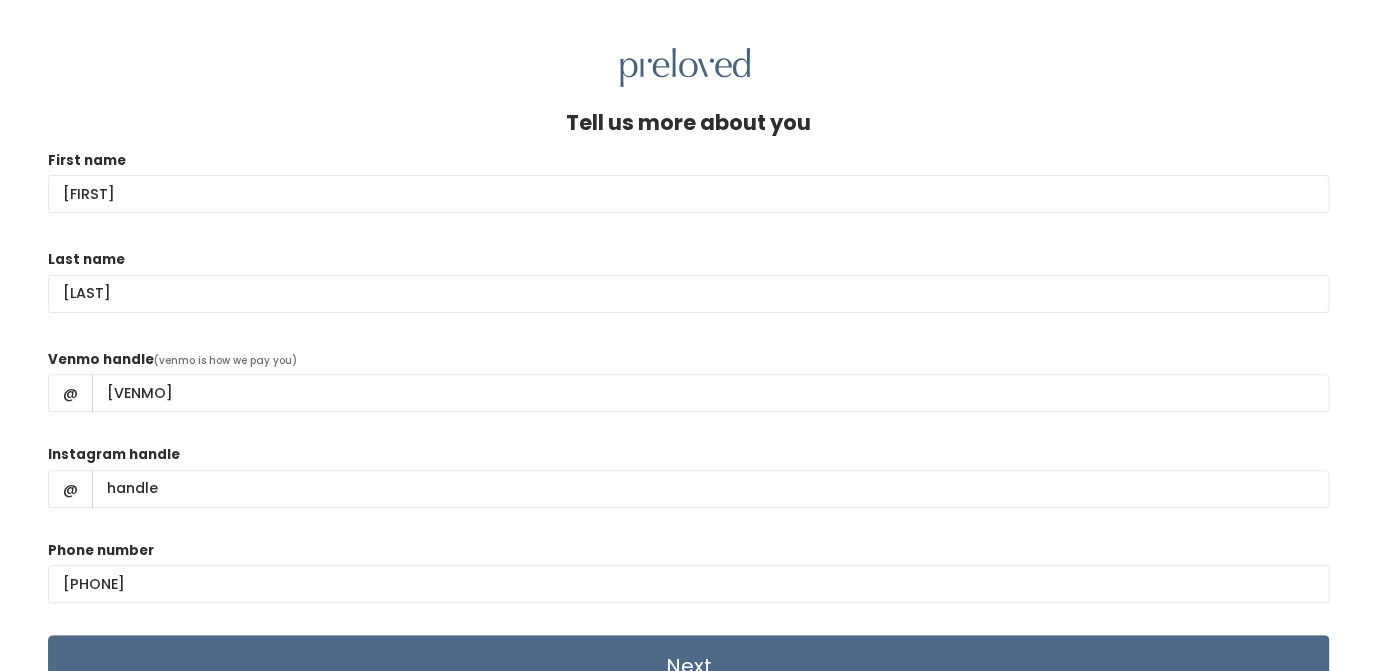 click on "Tell us more about you
First name
Liliana
Last name
Cuartas
Venmo handle  (venmo is how we pay you)
@
liliana-cuartas
Instagram handle
@
Phone number
(801) 703-3238
Next" at bounding box center [688, 422] 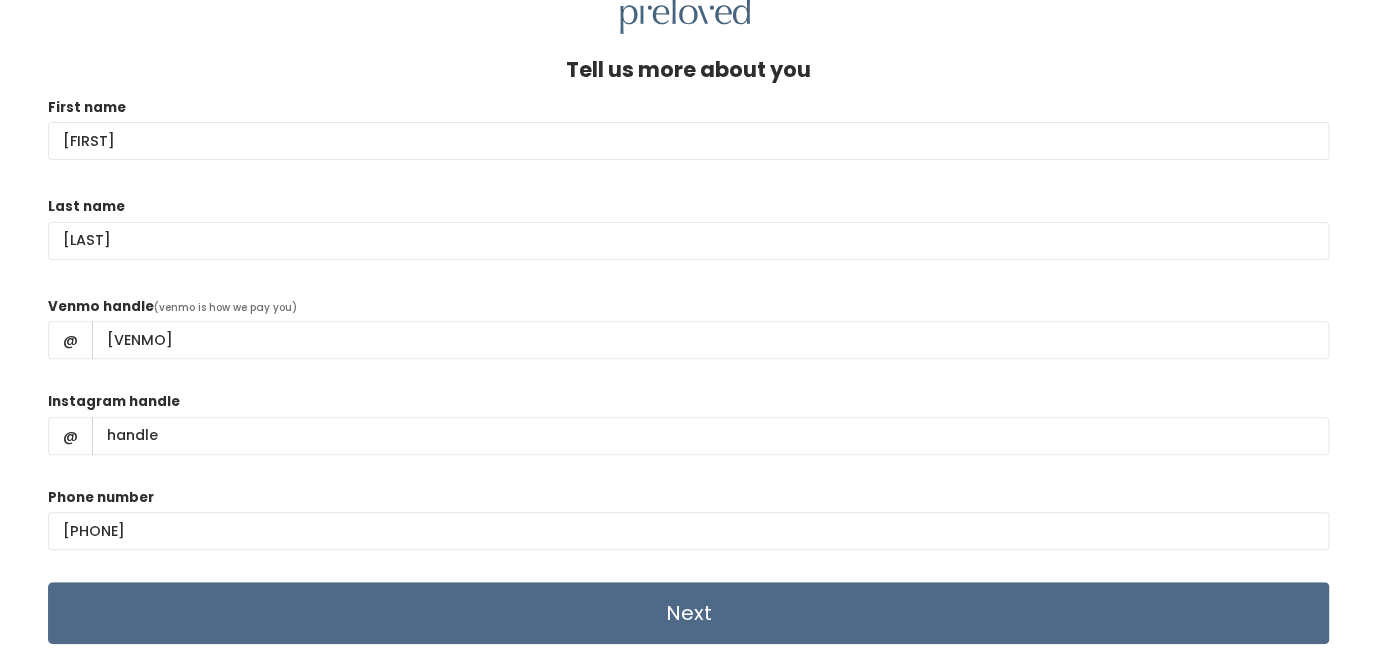 scroll, scrollTop: 86, scrollLeft: 0, axis: vertical 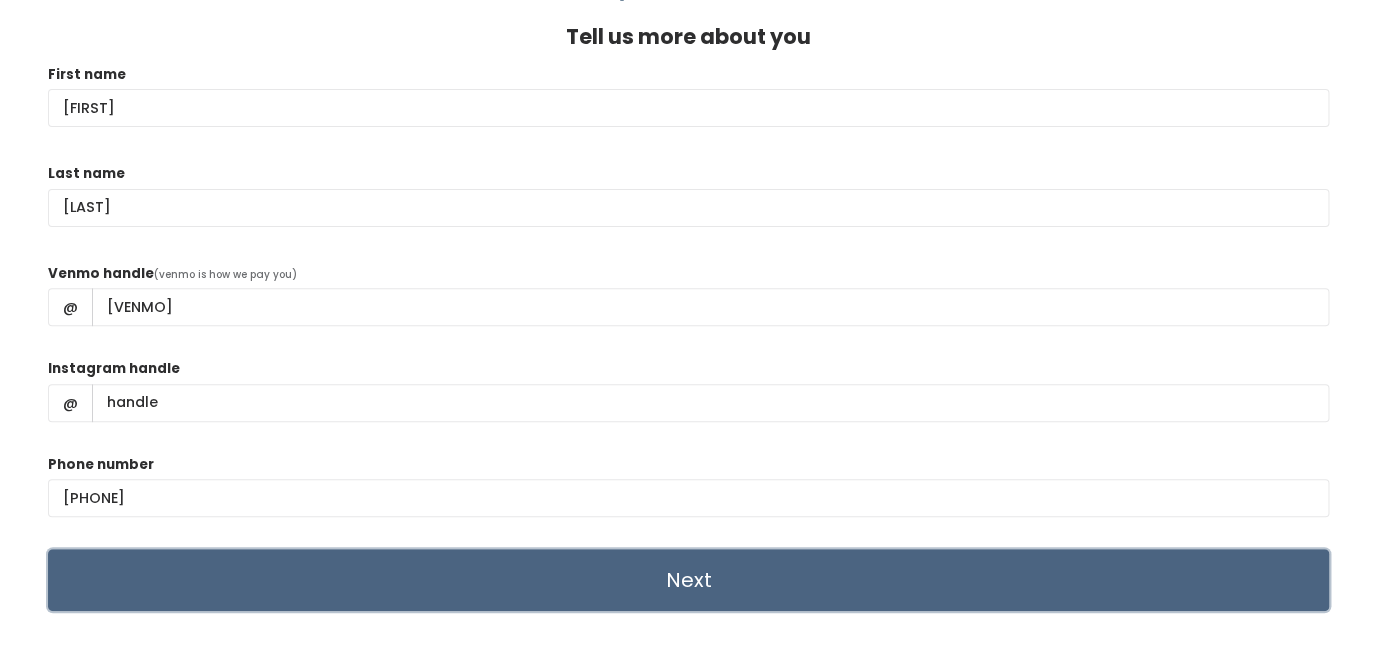 click on "Next" at bounding box center (688, 580) 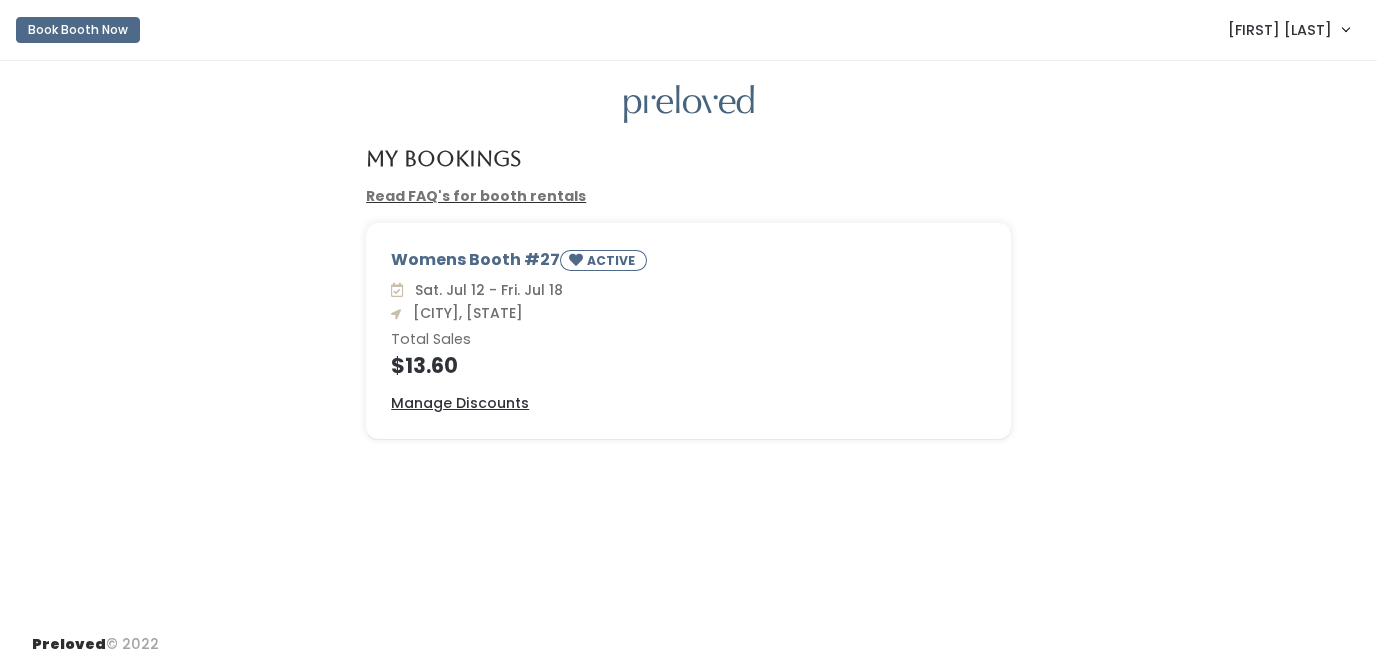 scroll, scrollTop: 0, scrollLeft: 0, axis: both 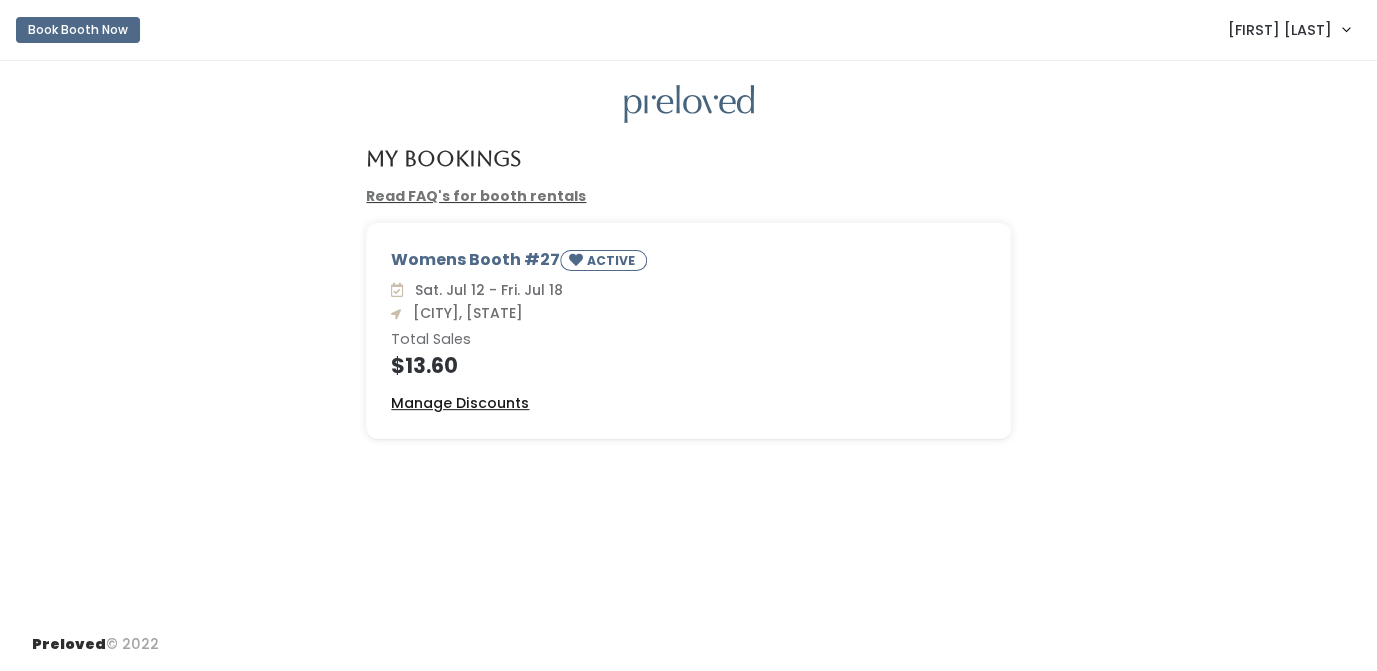 click on "Manage Discounts" at bounding box center [460, 403] 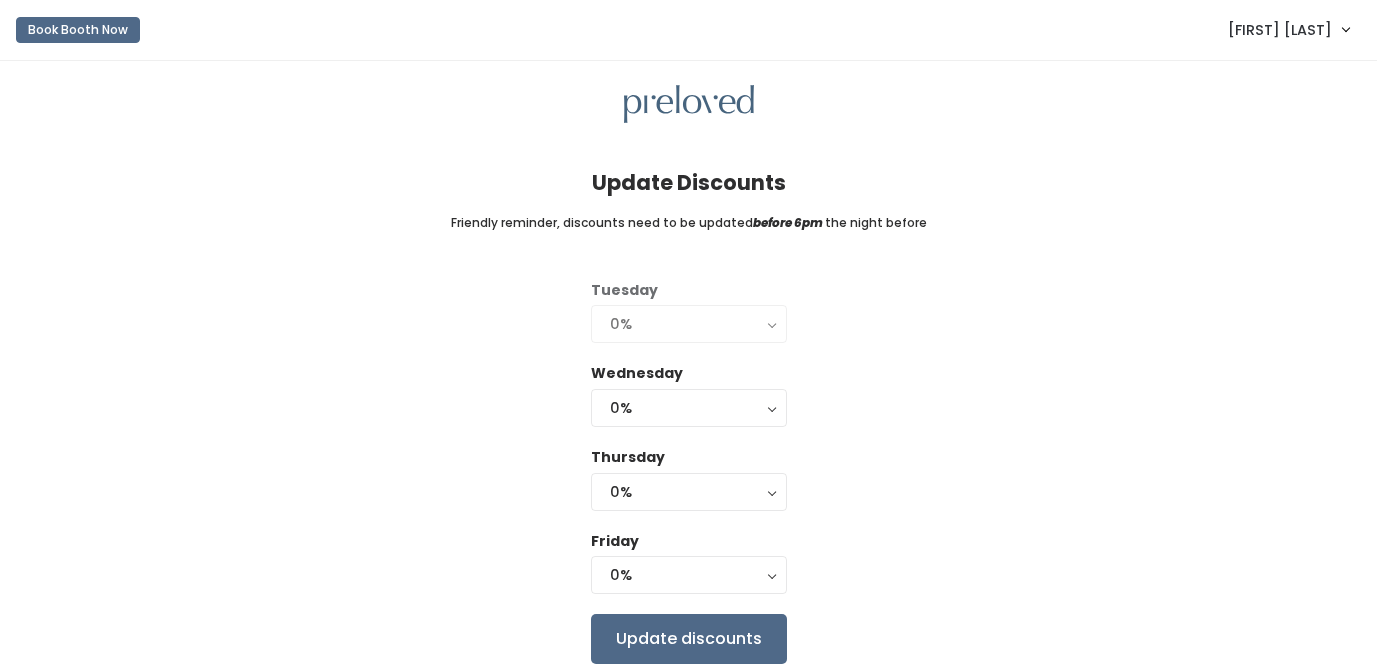 scroll, scrollTop: 0, scrollLeft: 0, axis: both 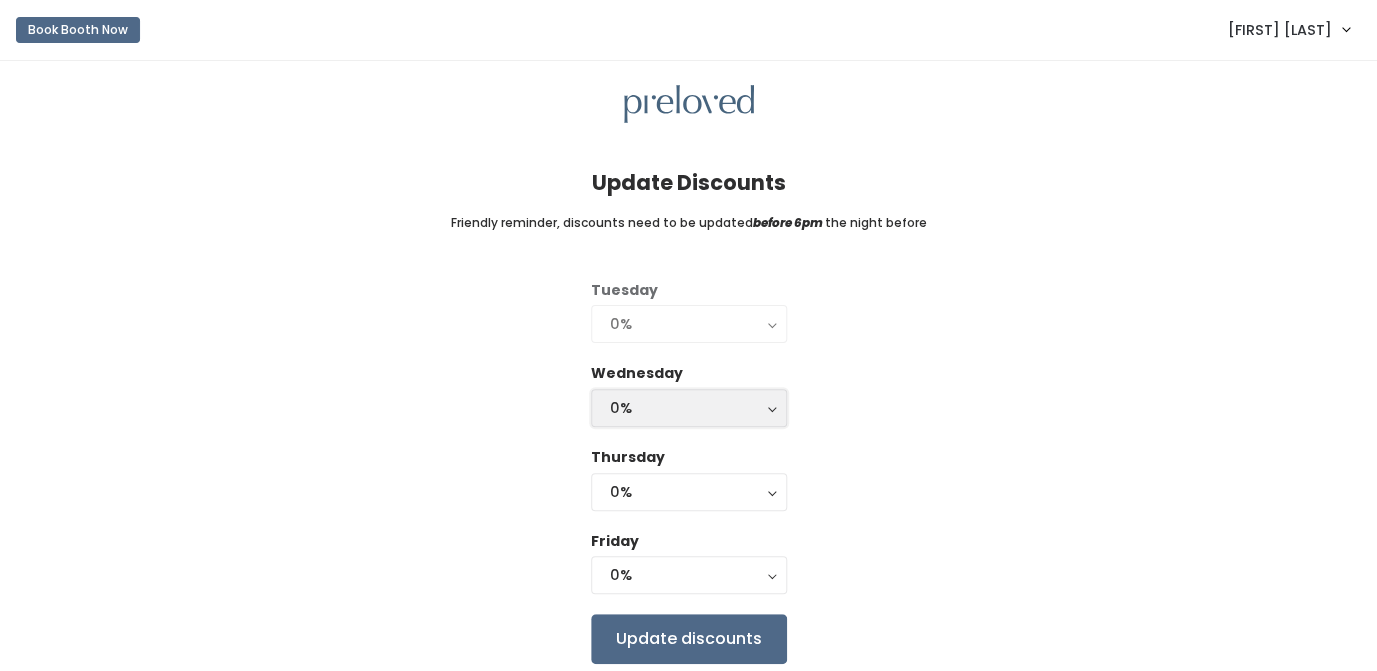 click on "0%" at bounding box center [689, 408] 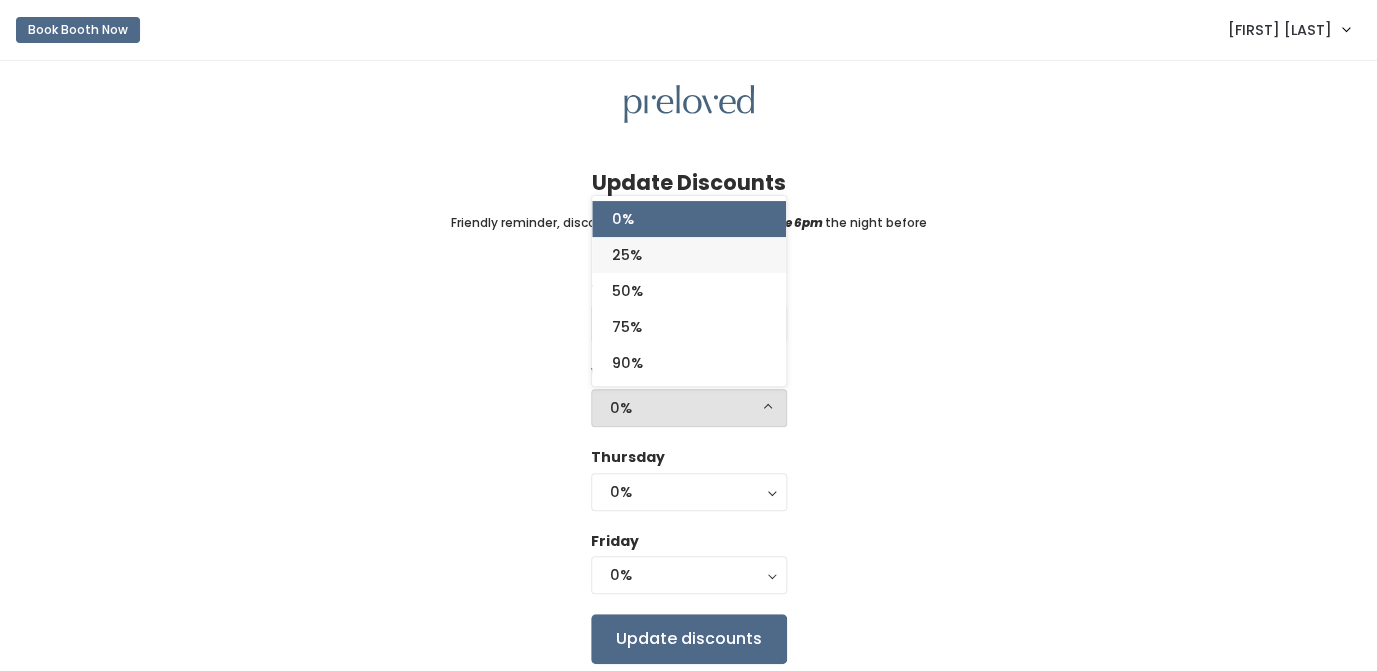 click on "25%" at bounding box center (689, 255) 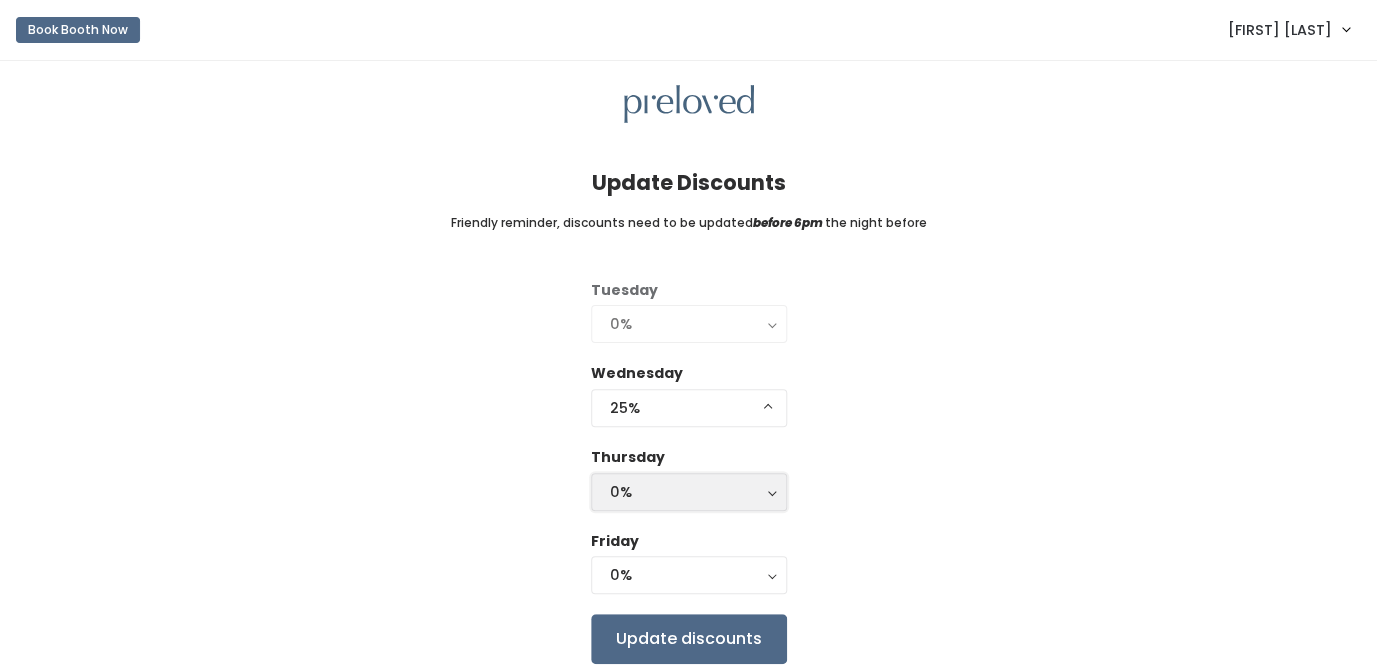 click on "0%" at bounding box center [689, 492] 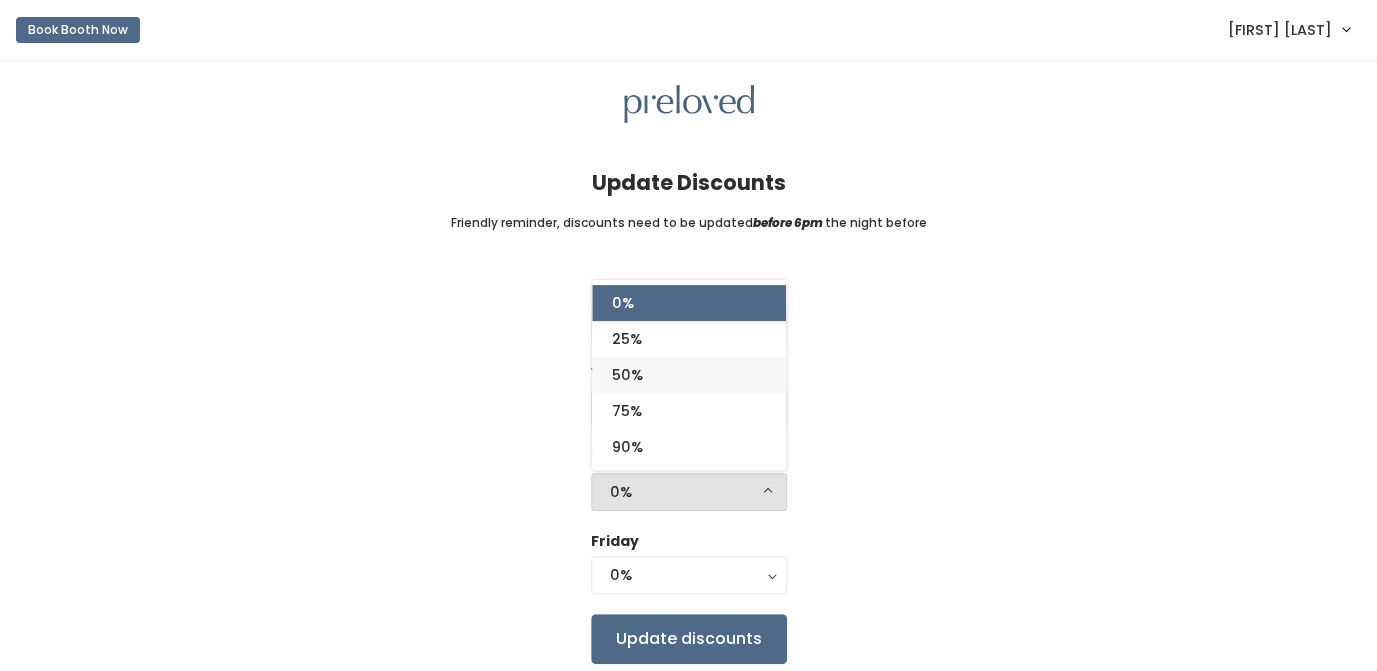 click on "50%" at bounding box center [689, 375] 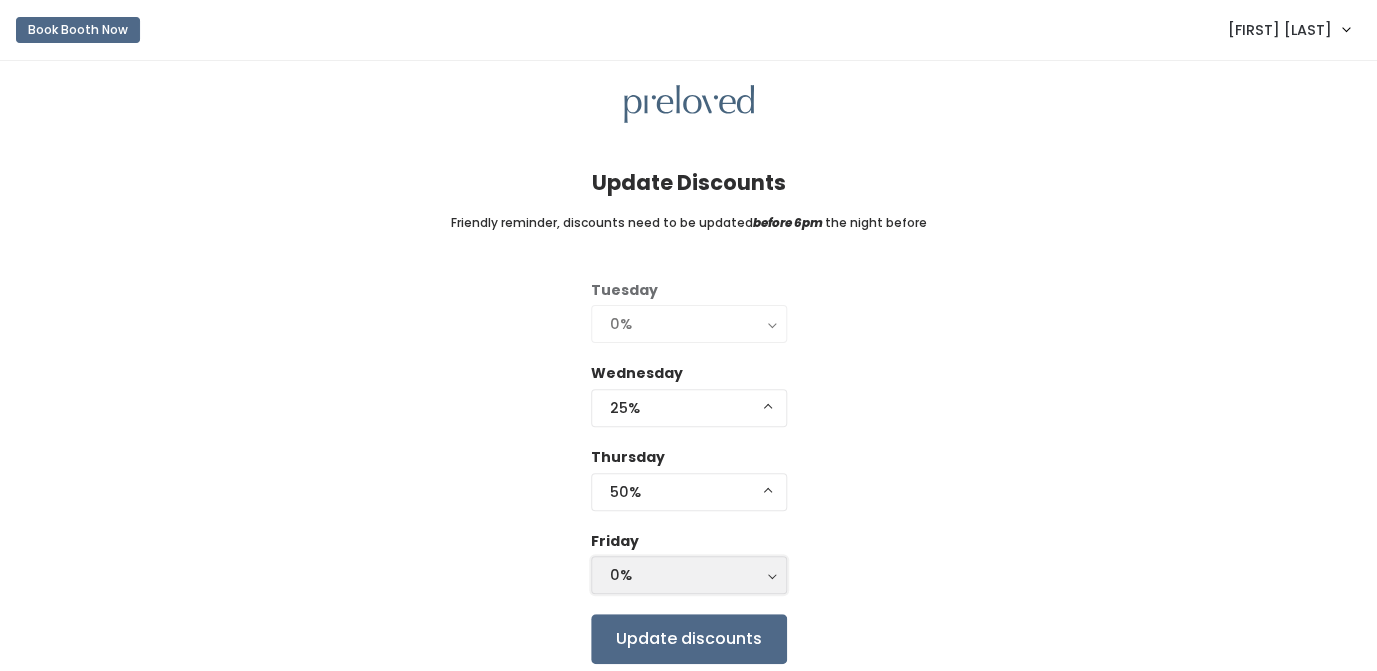 click on "0%" at bounding box center [689, 575] 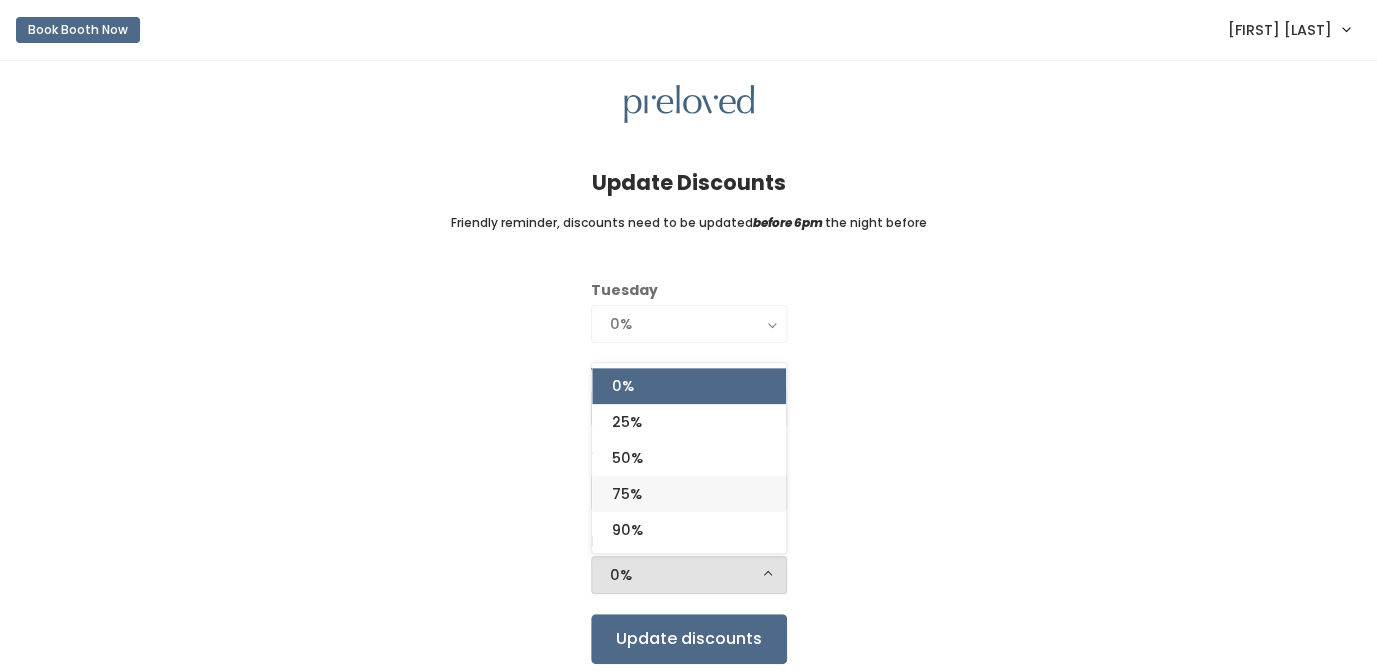 click on "75%" at bounding box center [689, 494] 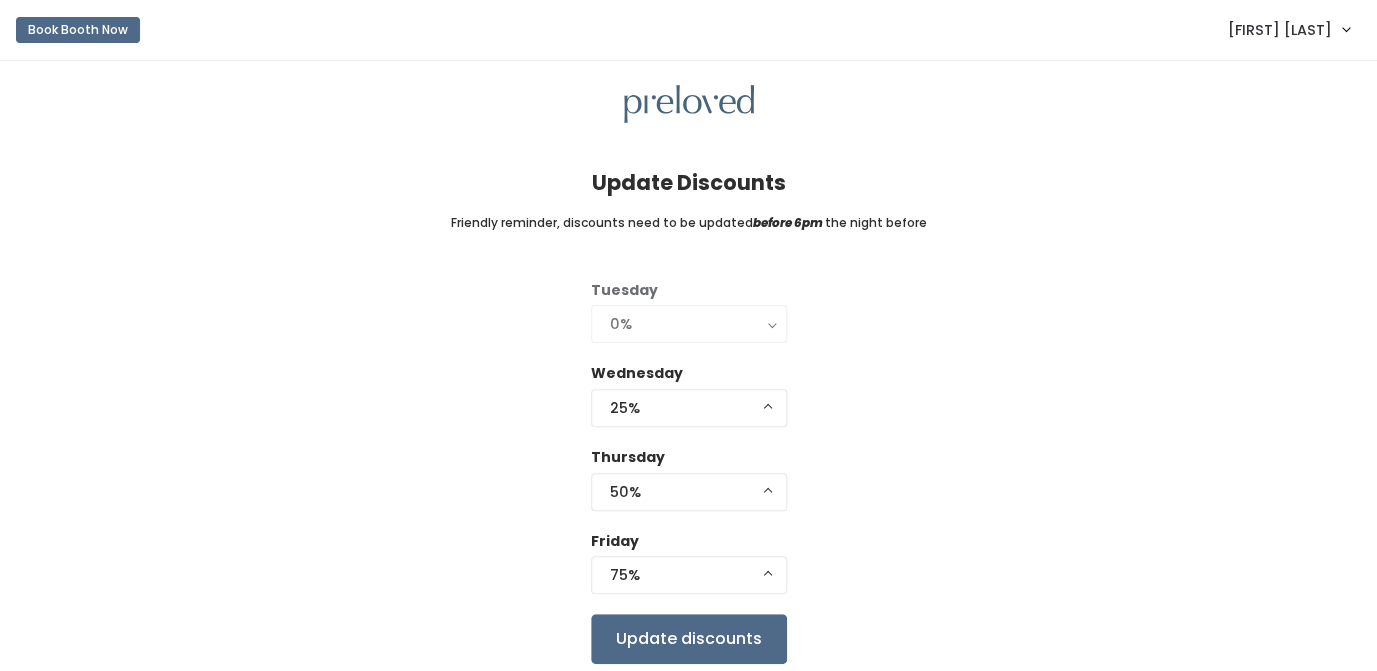 click on "Tuesday
0%
25%
50%
75%
90% 0%
Wednesday
0%
25%
50%
75%
90% 25%   0% 25% 50% 75% 90%
Thursday
0%
25%
50%
75%
90% 50%   0% 25% 50% 75% 90%
Friday
0%
25%
50%
75%
90% 75%   0% 25% 50% 75% 90%
Update discounts" at bounding box center (688, 472) 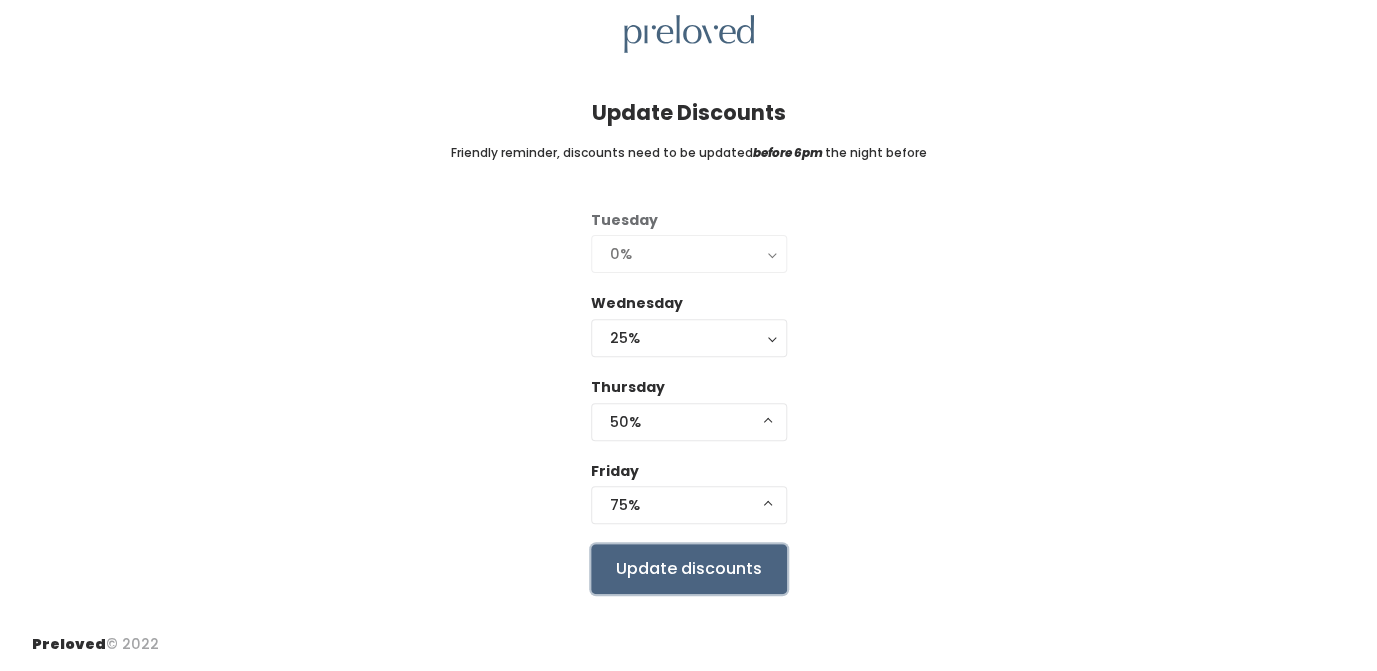 click on "Update discounts" at bounding box center (689, 569) 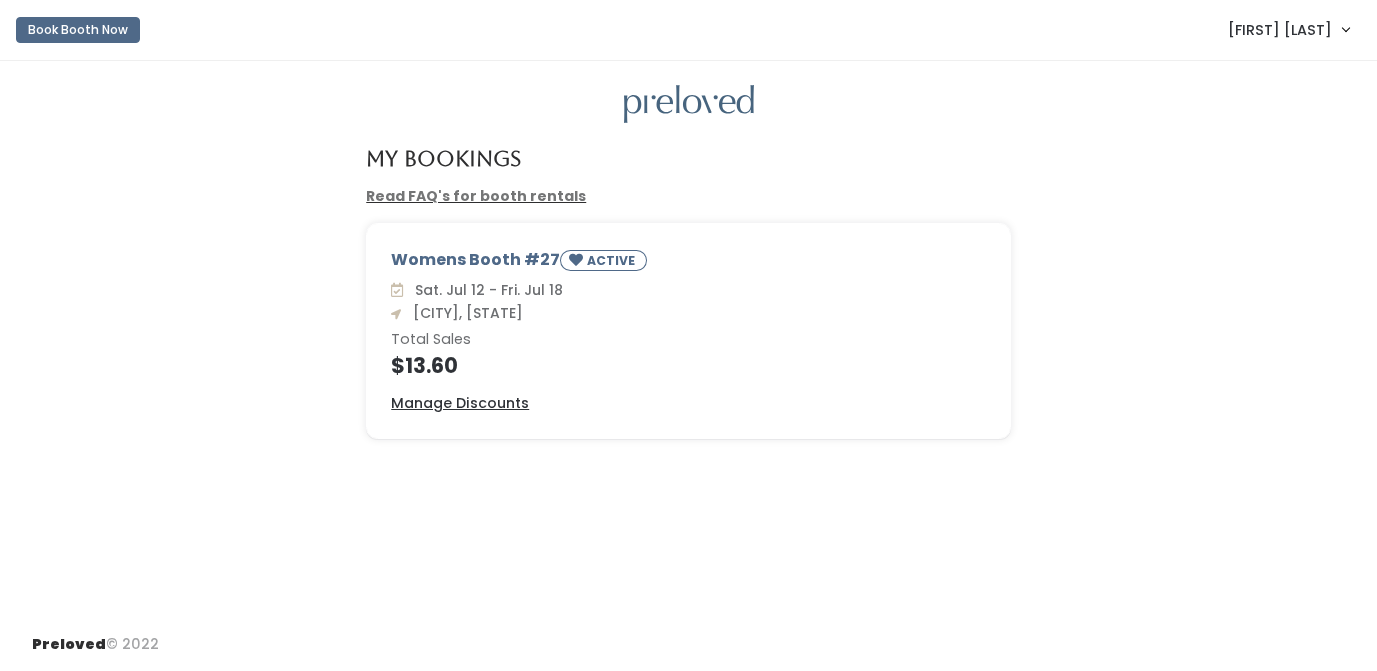 scroll, scrollTop: 0, scrollLeft: 0, axis: both 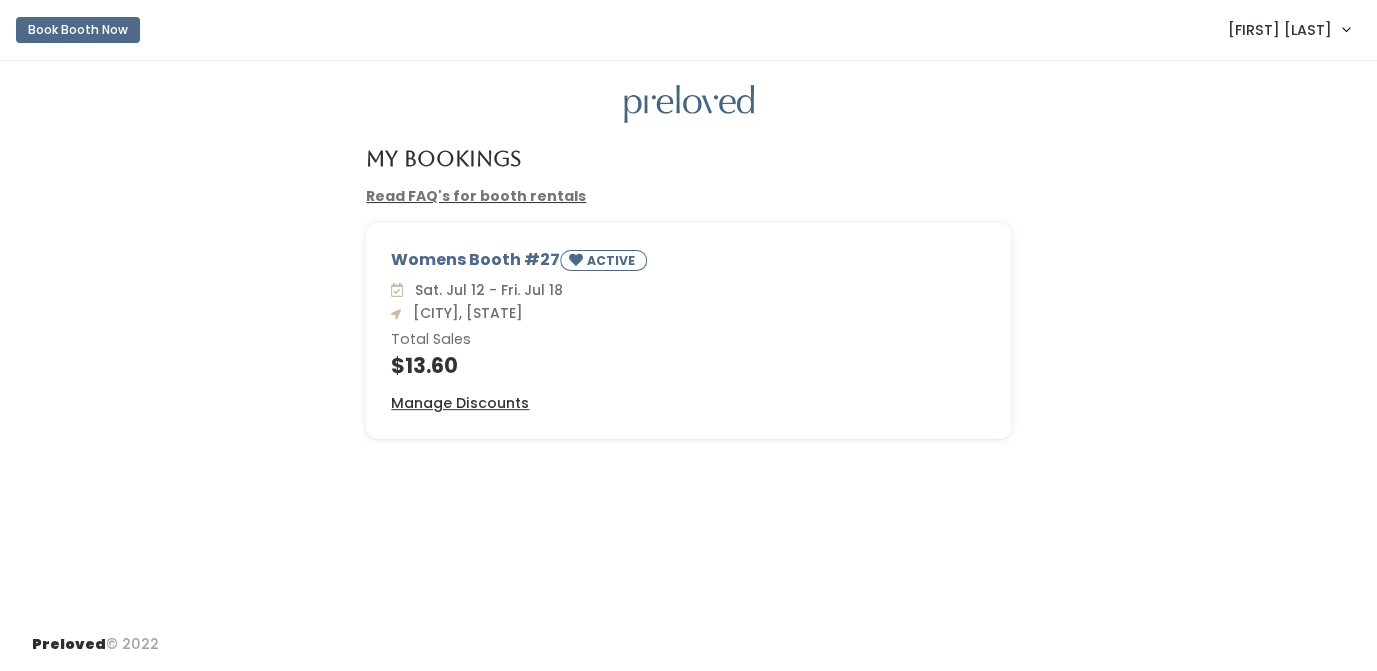 click at bounding box center [688, 104] 